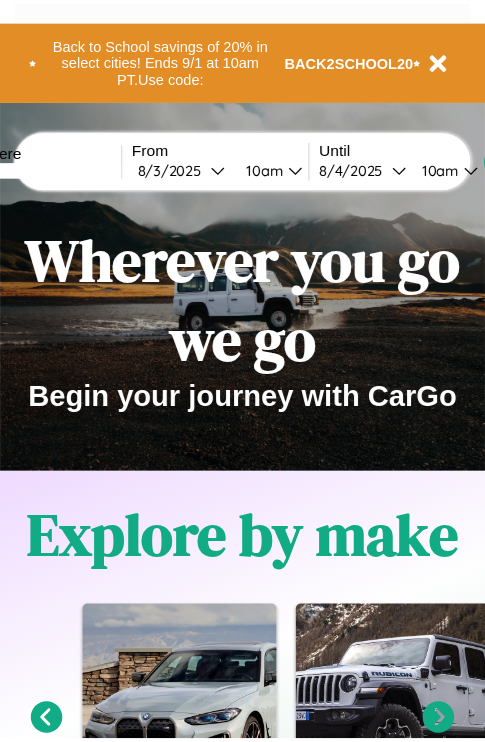 scroll, scrollTop: 0, scrollLeft: 0, axis: both 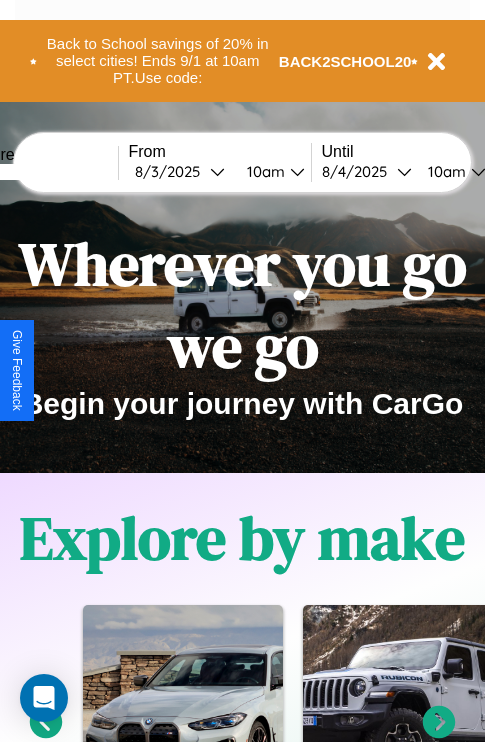 click at bounding box center [43, 172] 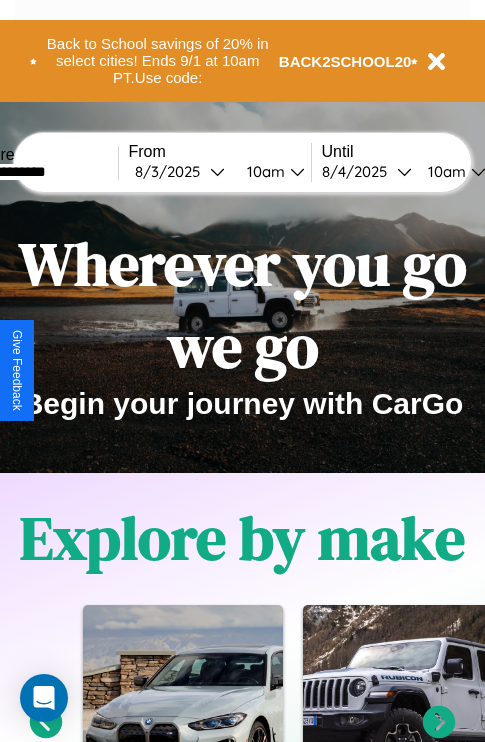 type on "**********" 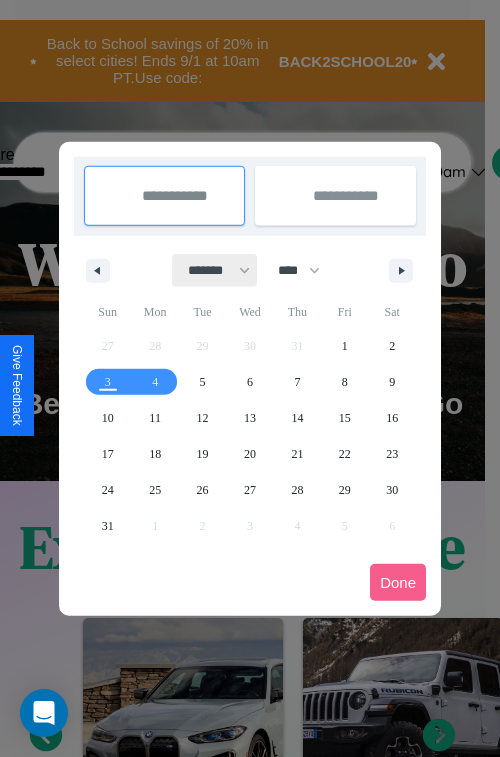click on "******* ******** ***** ***** *** **** **** ****** ********* ******* ******** ********" at bounding box center [215, 270] 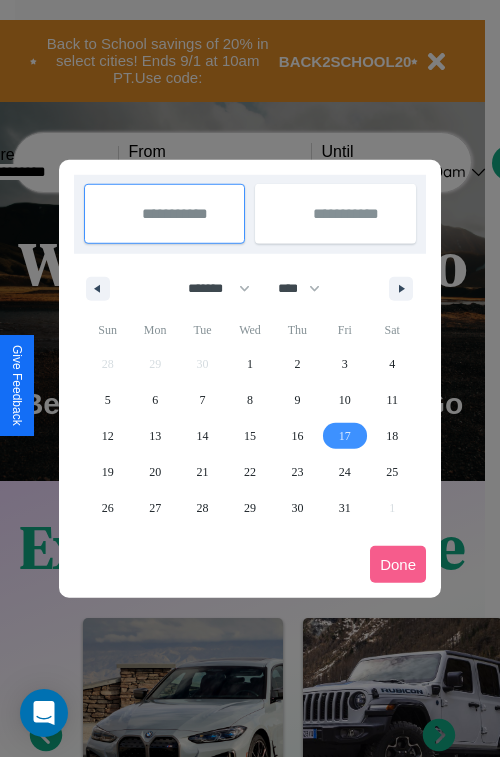 click on "17" at bounding box center (345, 436) 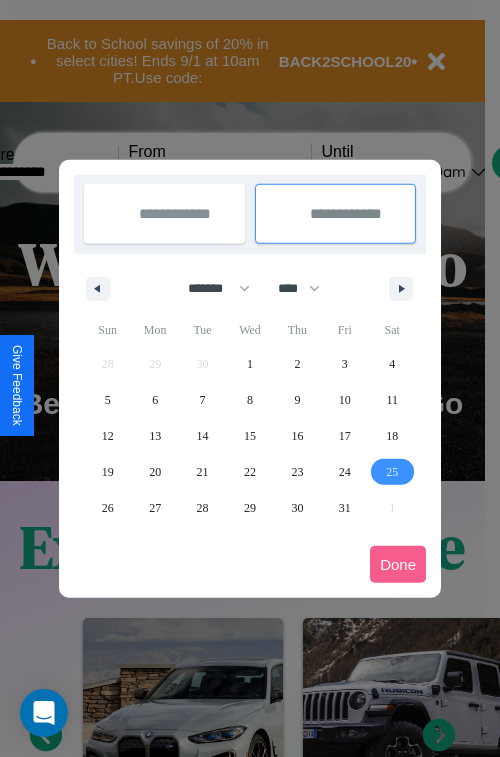 click on "25" at bounding box center (392, 472) 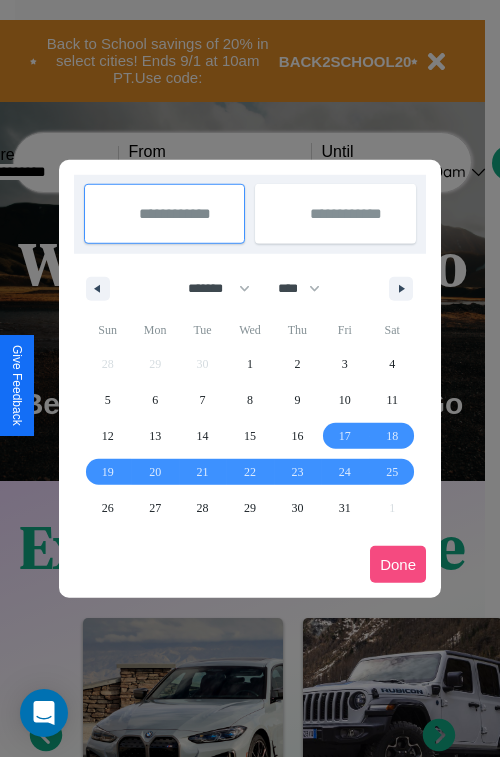 click on "Done" at bounding box center [398, 564] 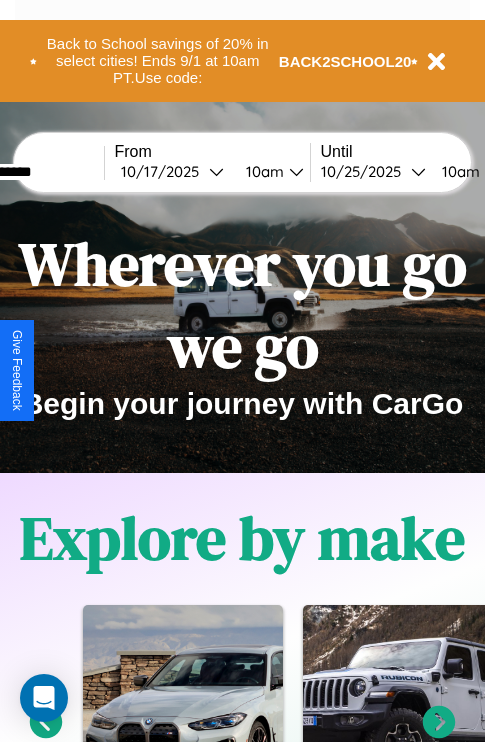 click on "10am" at bounding box center (262, 171) 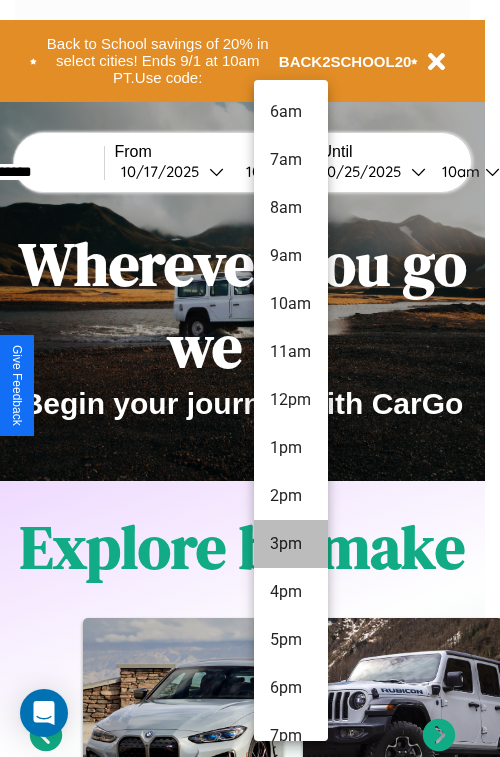 click on "3pm" at bounding box center [291, 544] 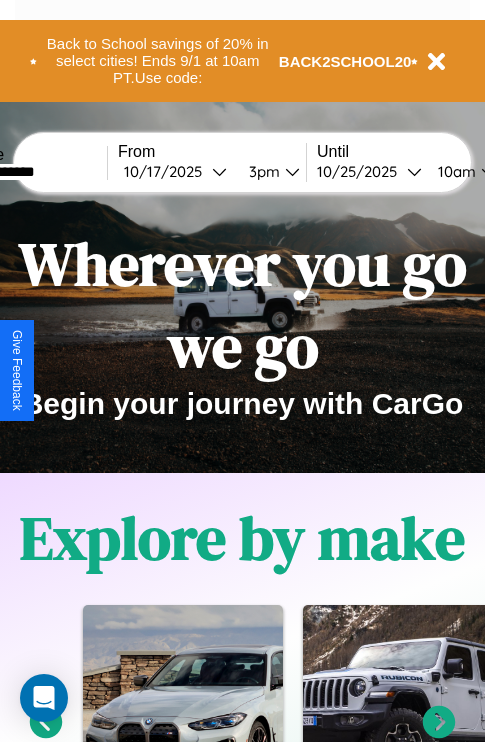 click on "10am" at bounding box center [454, 171] 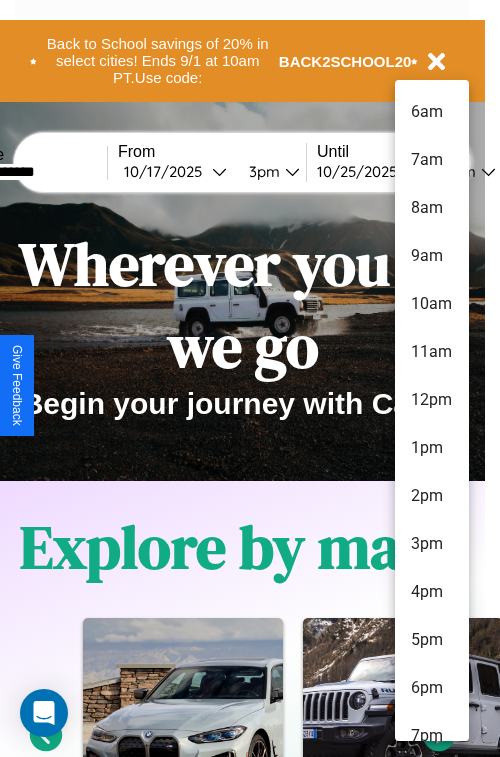 click on "5pm" at bounding box center [432, 640] 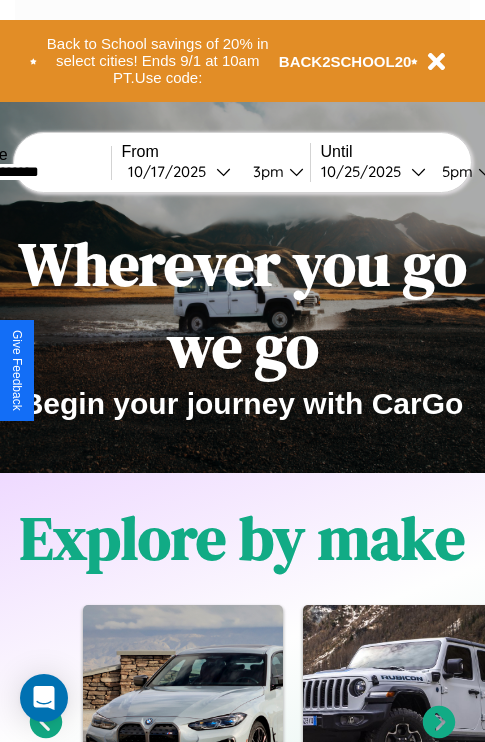 scroll, scrollTop: 0, scrollLeft: 75, axis: horizontal 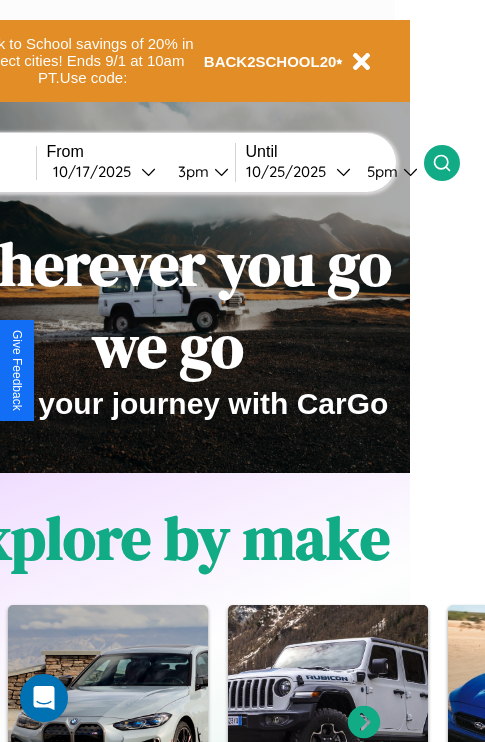 click 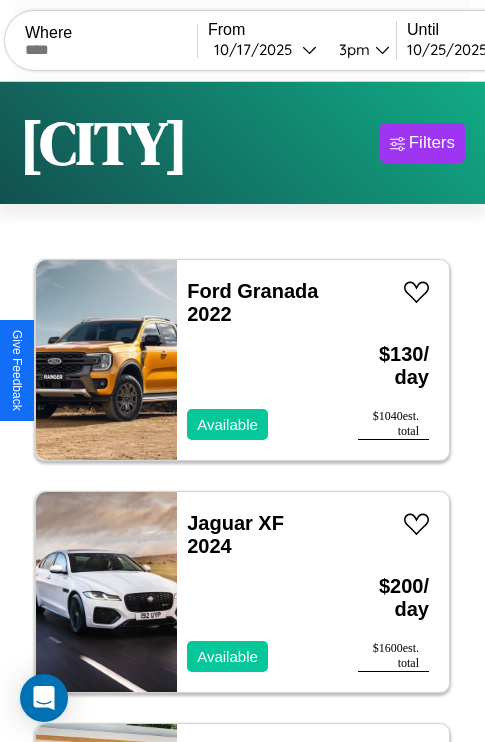 scroll, scrollTop: 52, scrollLeft: 0, axis: vertical 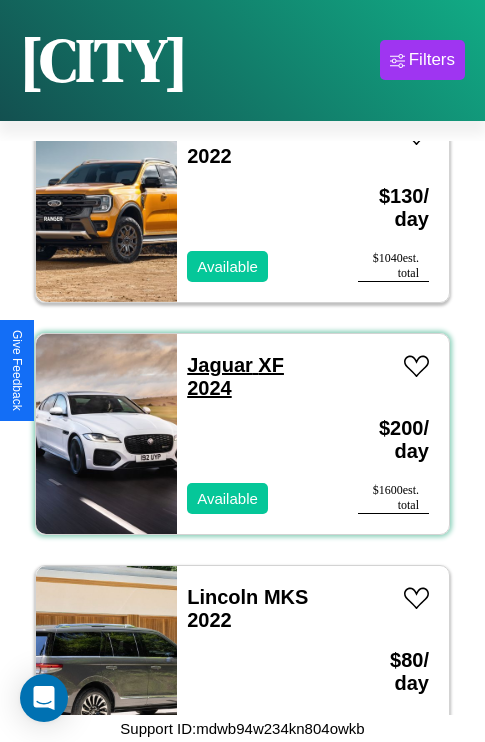 click on "Jaguar   XF   2024" at bounding box center (235, 376) 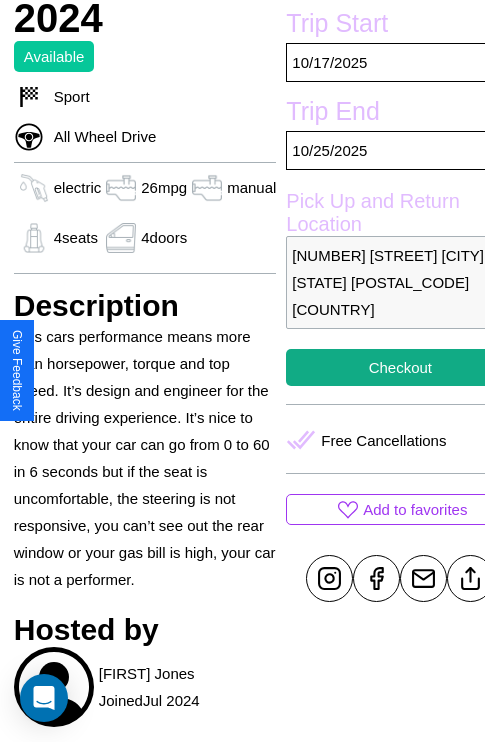 scroll, scrollTop: 499, scrollLeft: 80, axis: both 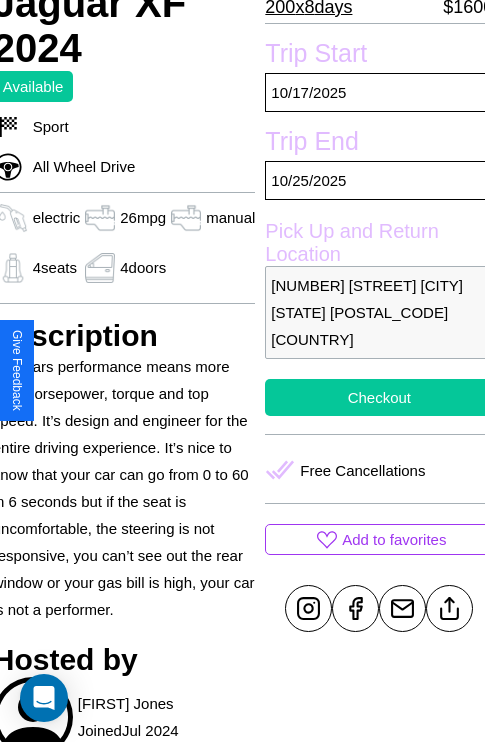 click on "Checkout" at bounding box center (379, 397) 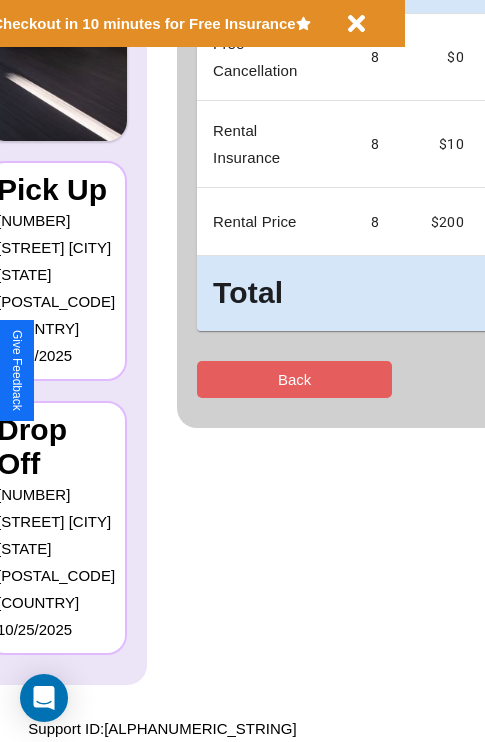 scroll, scrollTop: 0, scrollLeft: 0, axis: both 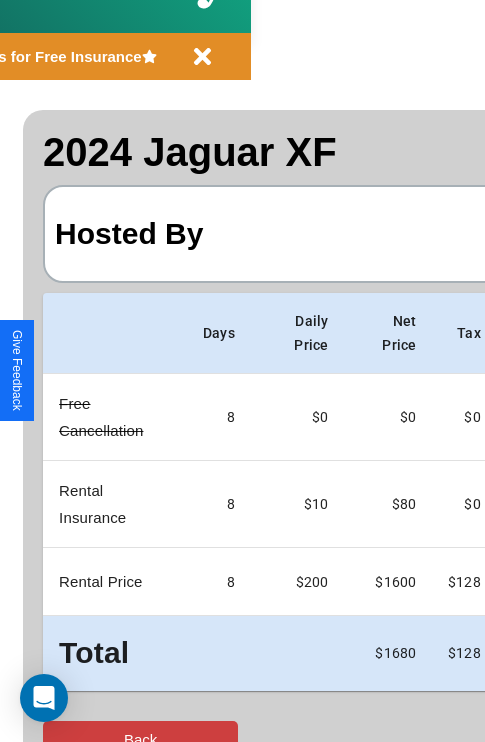 click on "Back" at bounding box center [140, 739] 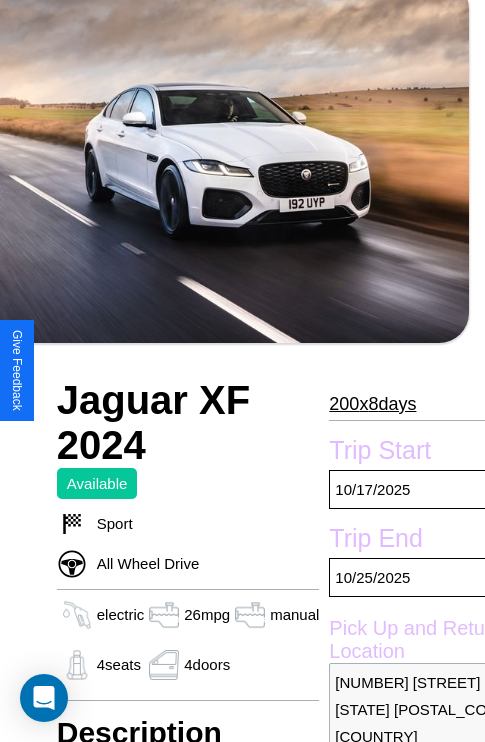 scroll, scrollTop: 499, scrollLeft: 80, axis: both 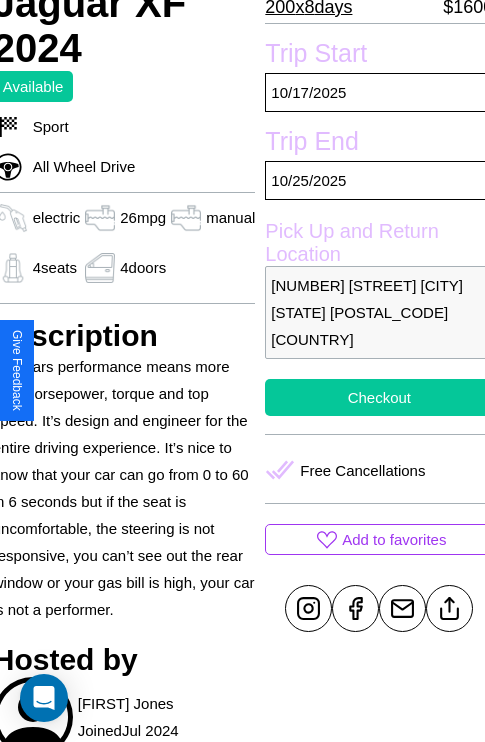 click on "Checkout" at bounding box center (379, 397) 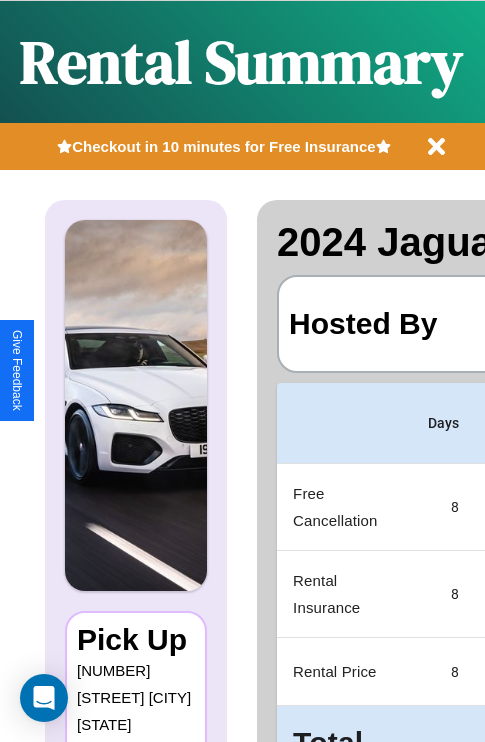 scroll, scrollTop: 0, scrollLeft: 383, axis: horizontal 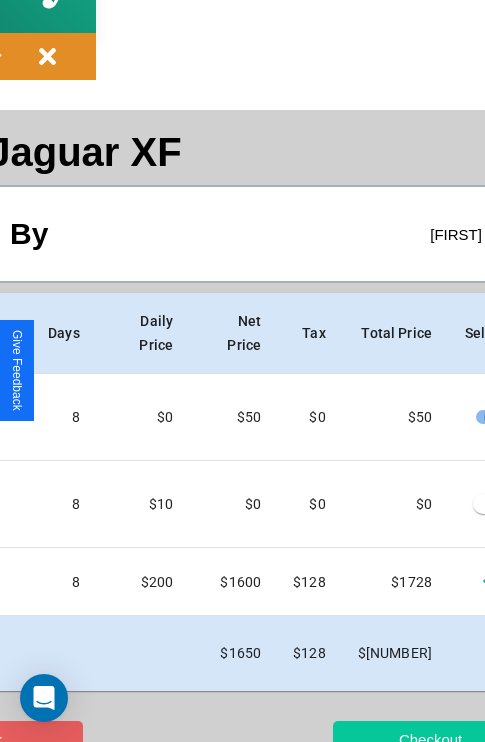 click on "Checkout" at bounding box center [430, 739] 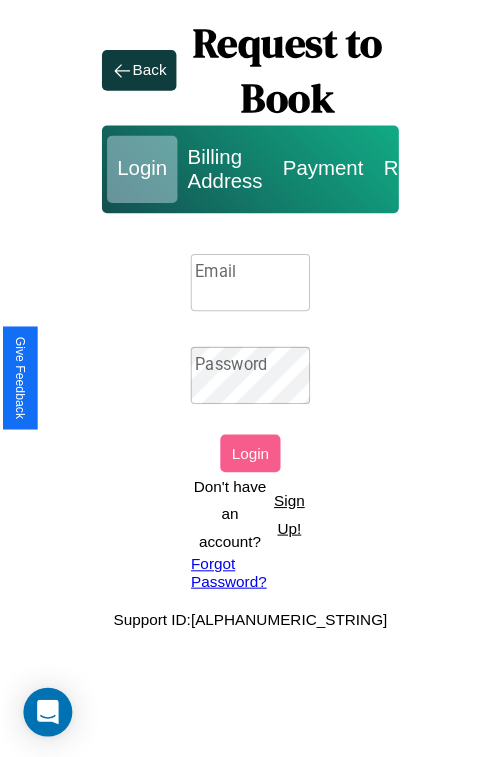 scroll, scrollTop: 0, scrollLeft: 0, axis: both 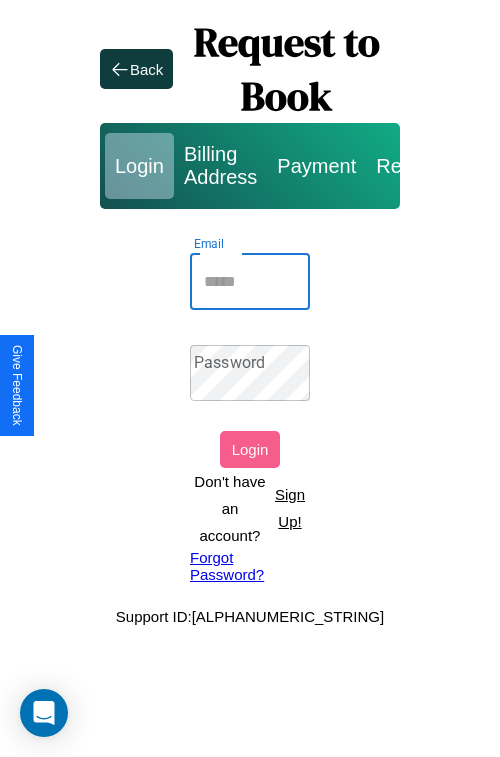 click on "Email" at bounding box center (250, 282) 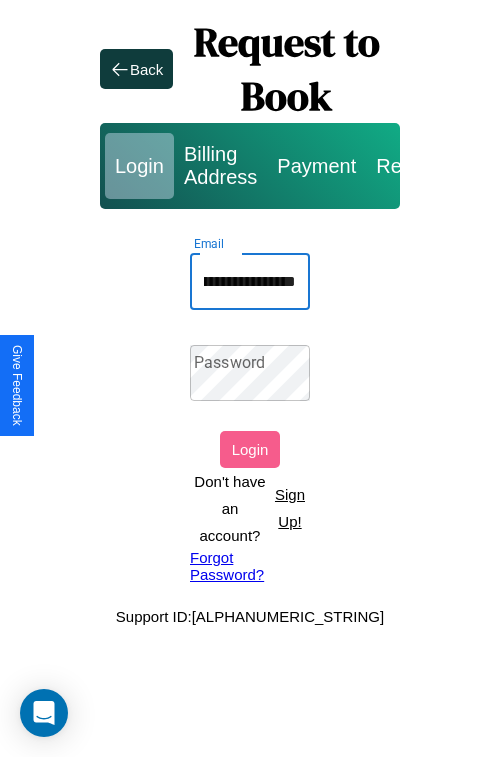 scroll, scrollTop: 0, scrollLeft: 122, axis: horizontal 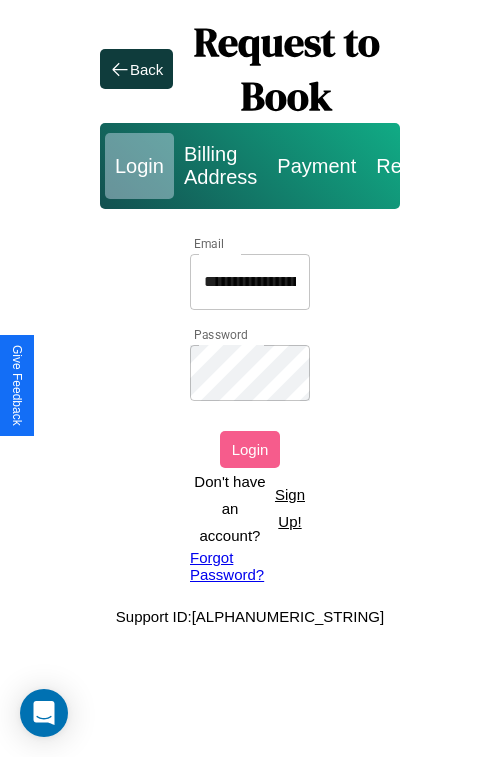 click on "Login" at bounding box center [250, 449] 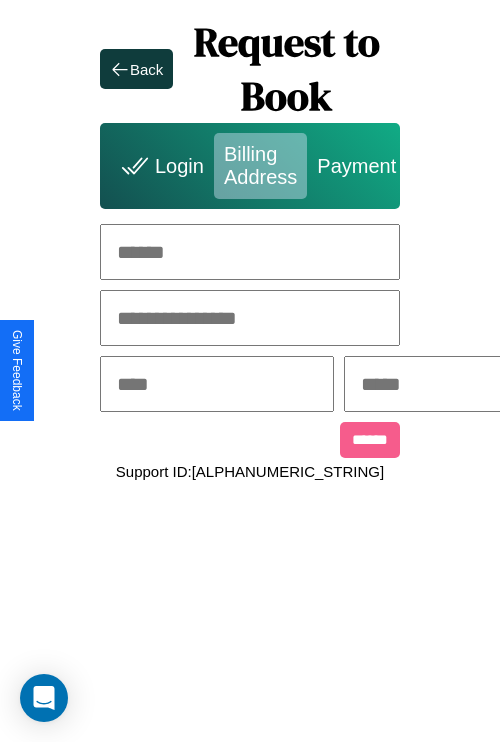 click at bounding box center [250, 252] 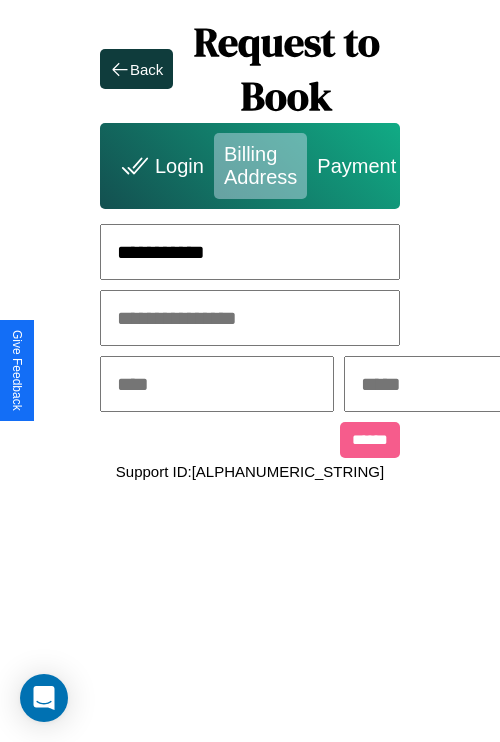 type on "**********" 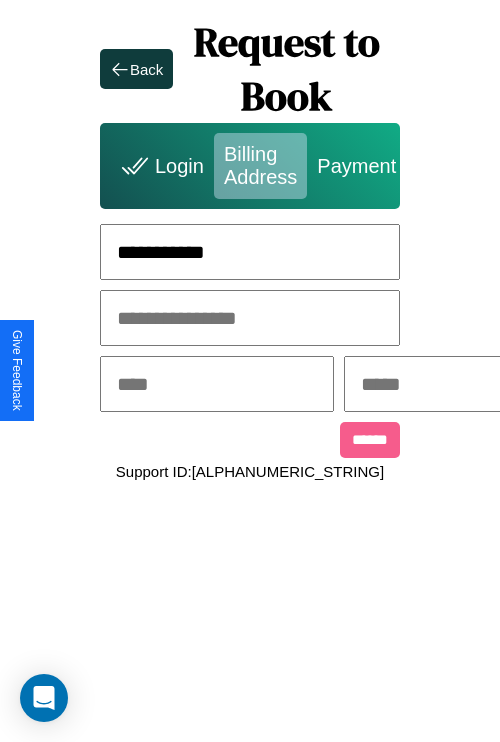 click at bounding box center (217, 384) 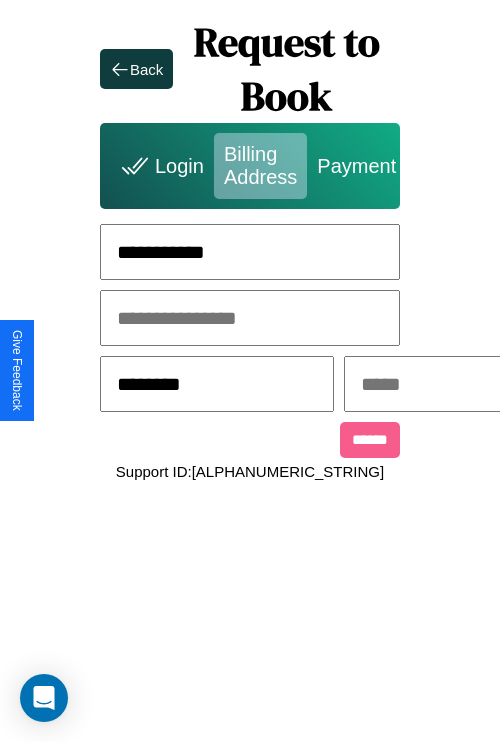 type on "********" 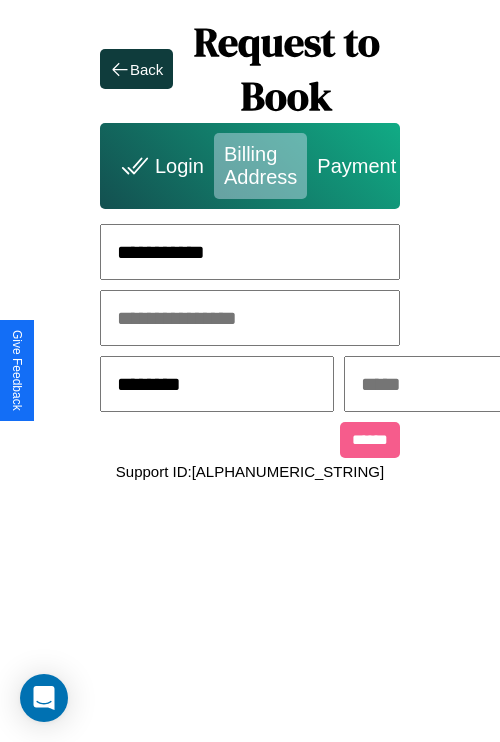 click at bounding box center [461, 384] 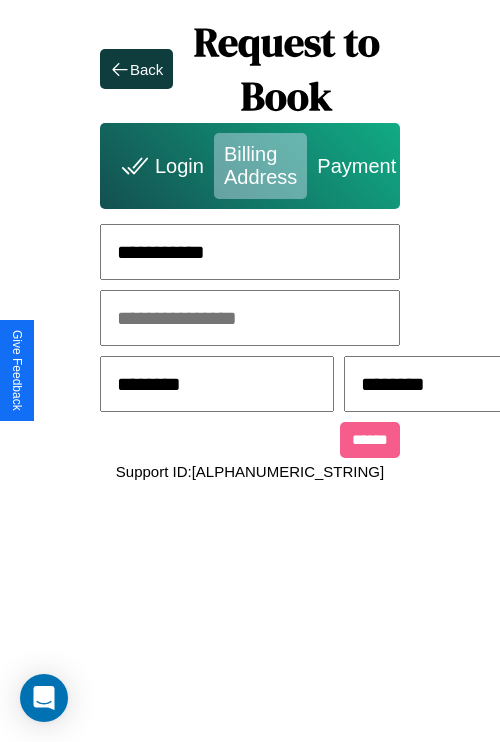 scroll, scrollTop: 0, scrollLeft: 517, axis: horizontal 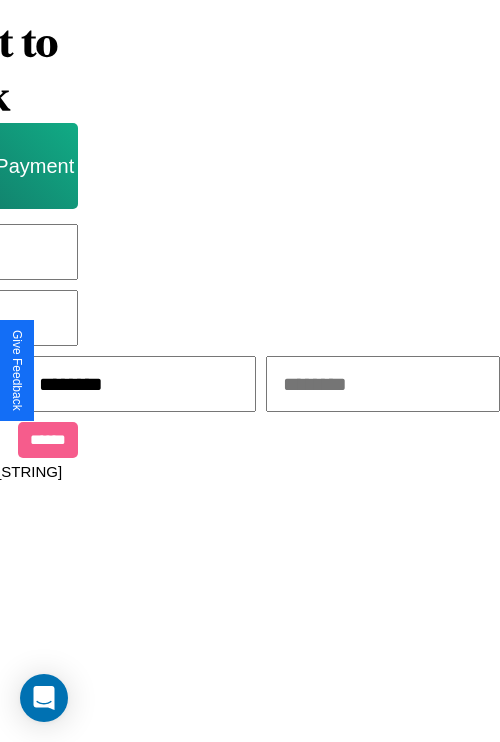 type on "********" 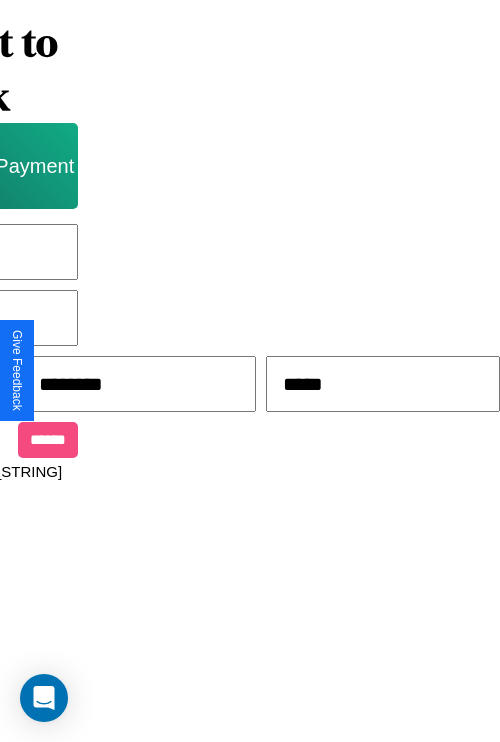 type on "*****" 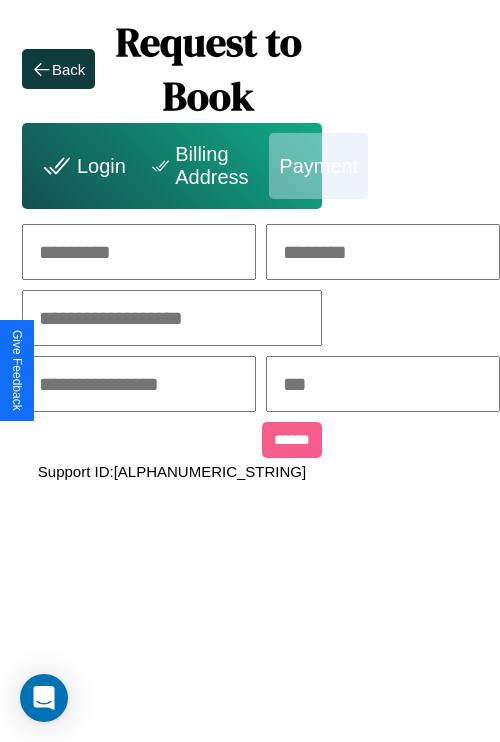 scroll, scrollTop: 0, scrollLeft: 208, axis: horizontal 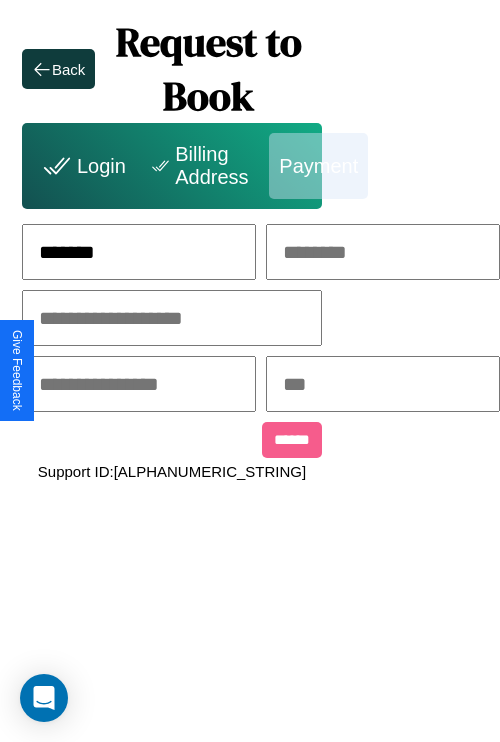 type on "*******" 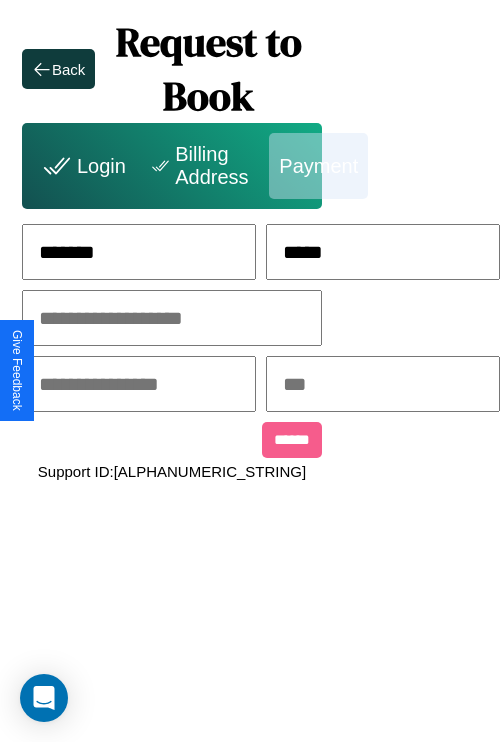 type on "*****" 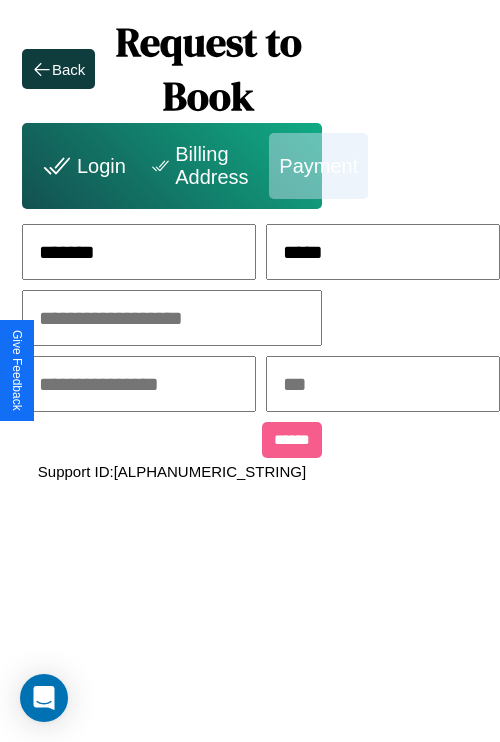 click at bounding box center [172, 318] 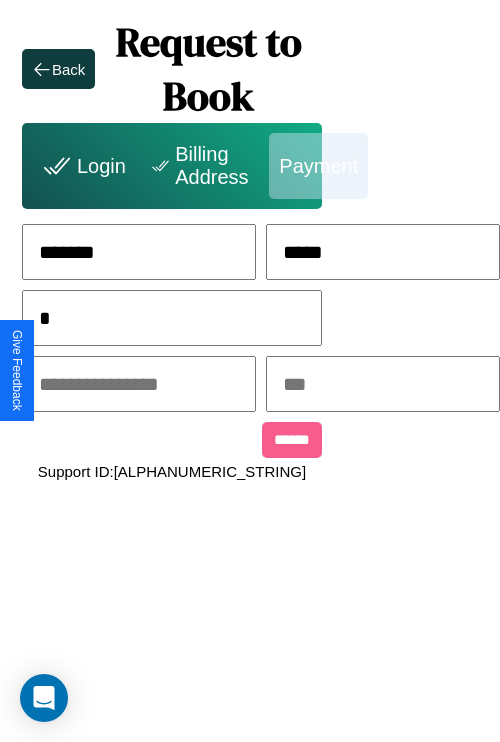 scroll, scrollTop: 0, scrollLeft: 128, axis: horizontal 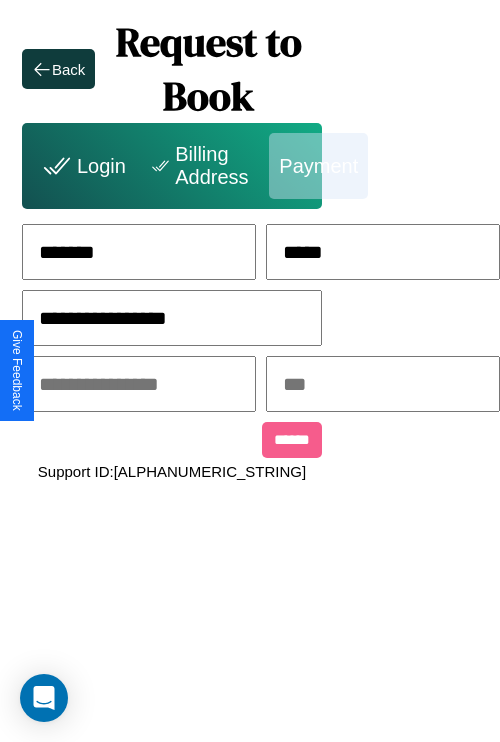 type on "**********" 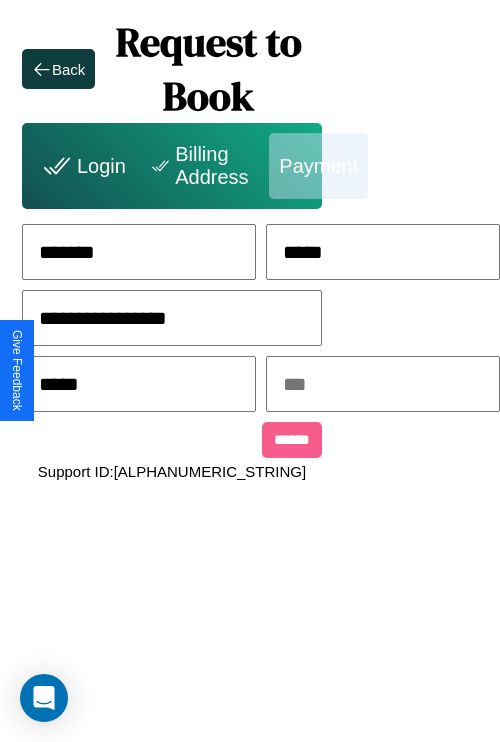 type on "*****" 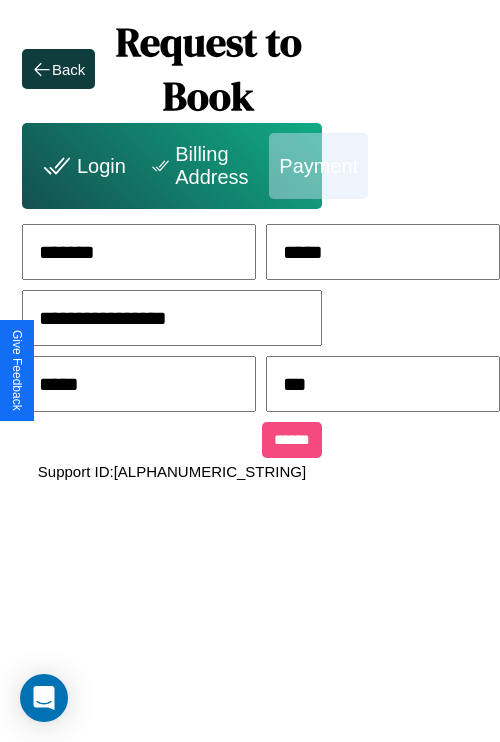 type on "***" 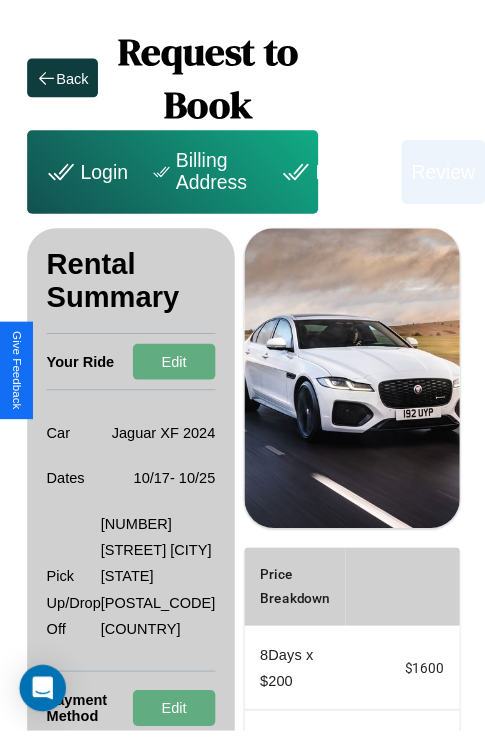 scroll, scrollTop: 0, scrollLeft: 72, axis: horizontal 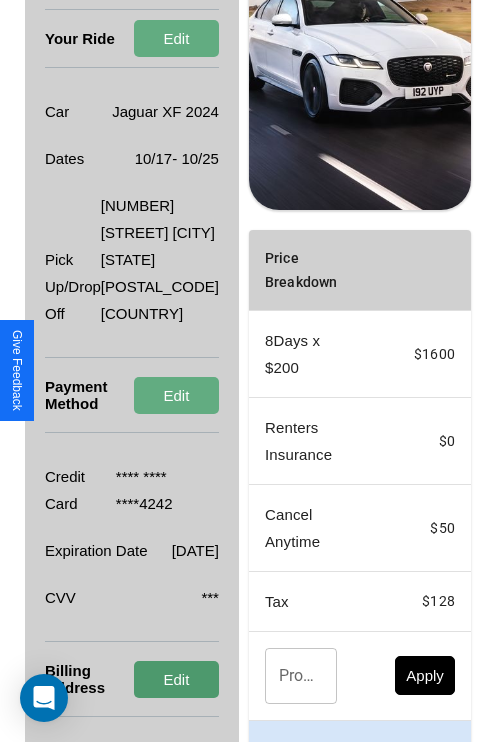 click on "Edit" at bounding box center [176, 679] 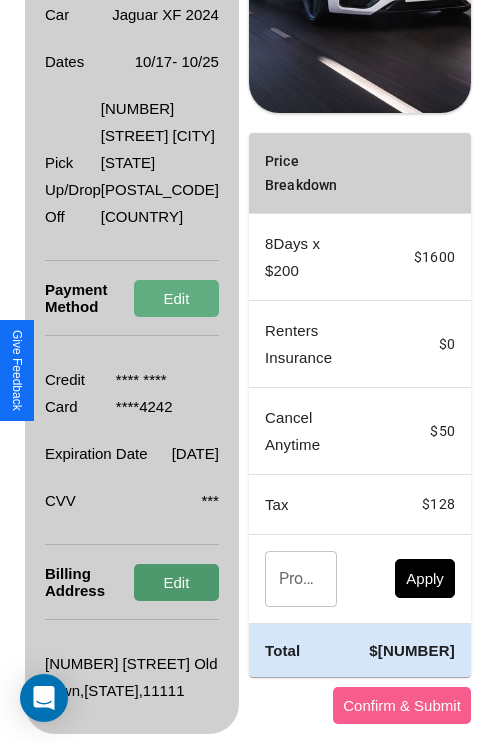scroll, scrollTop: 509, scrollLeft: 72, axis: both 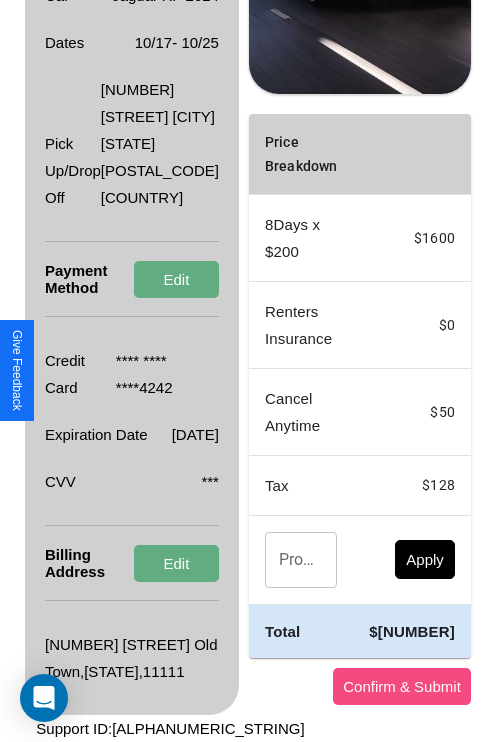 click on "Confirm & Submit" at bounding box center [402, 686] 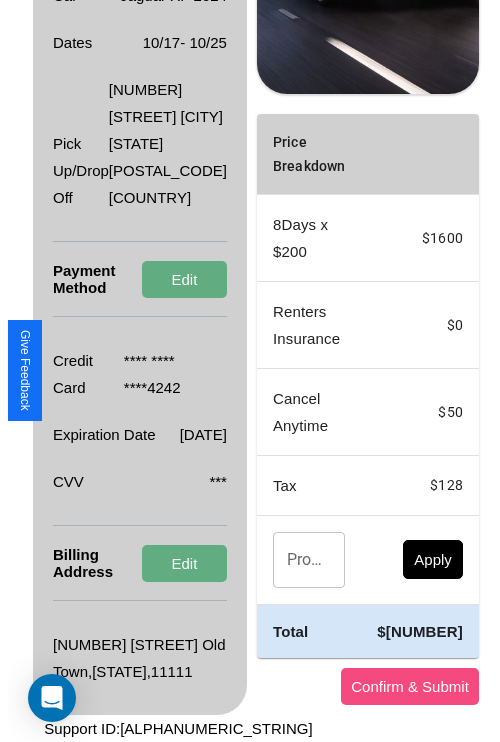 scroll, scrollTop: 0, scrollLeft: 72, axis: horizontal 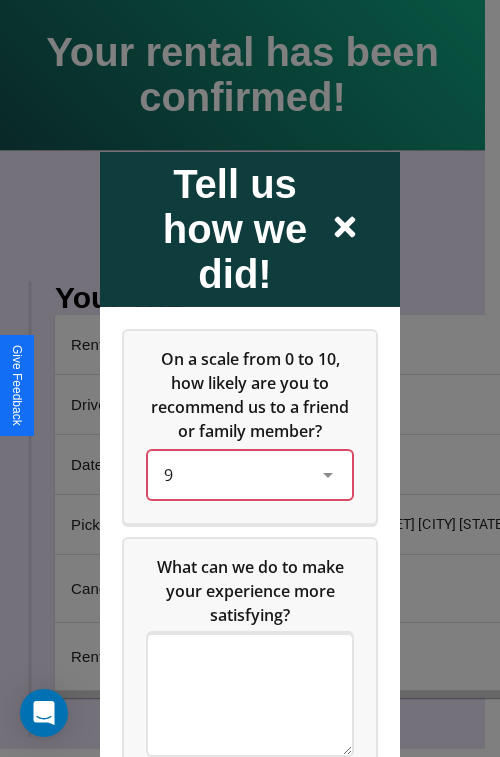 click on "9" at bounding box center (234, 474) 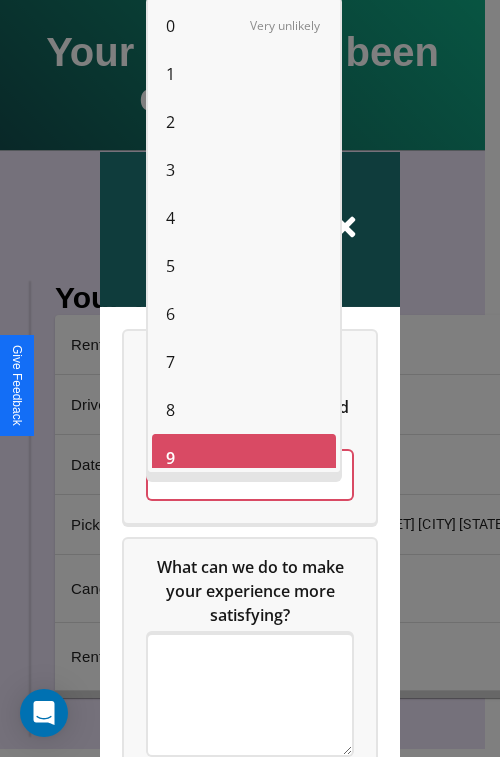 scroll, scrollTop: 14, scrollLeft: 0, axis: vertical 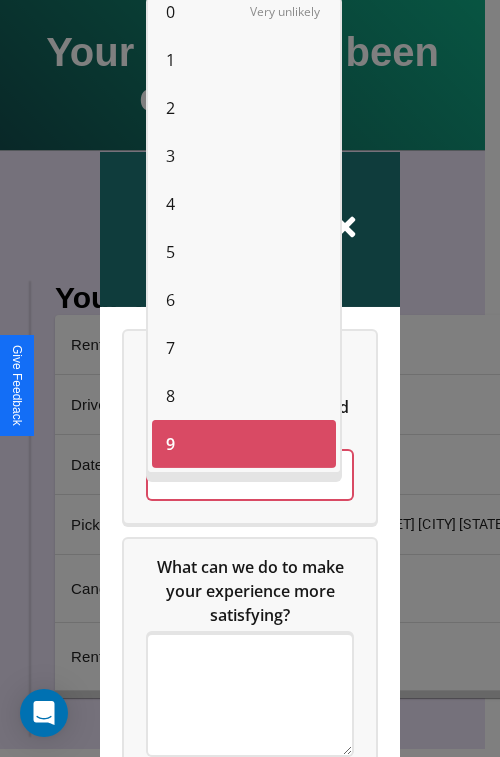 click on "7" at bounding box center [170, 348] 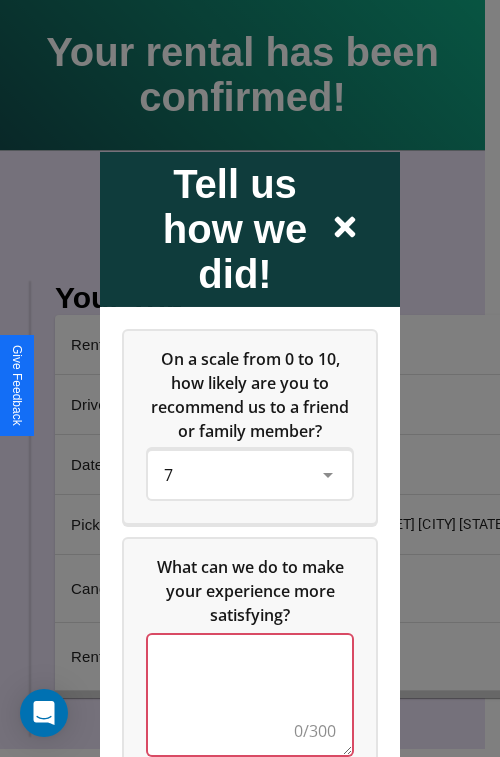 click at bounding box center (250, 694) 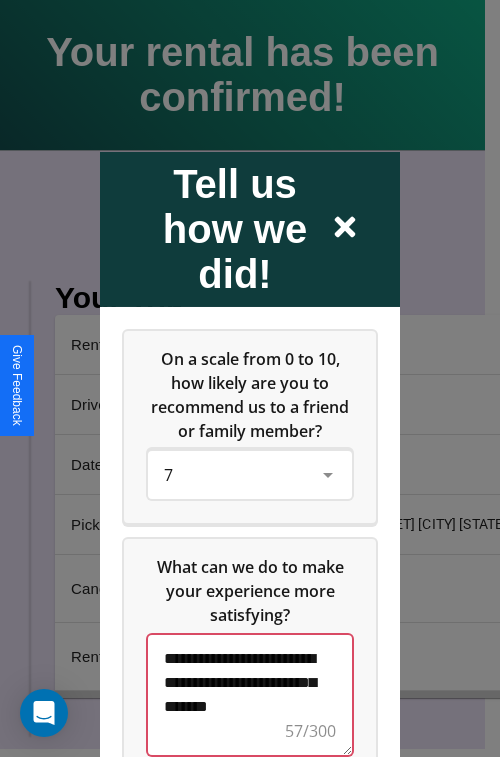 scroll, scrollTop: 5, scrollLeft: 0, axis: vertical 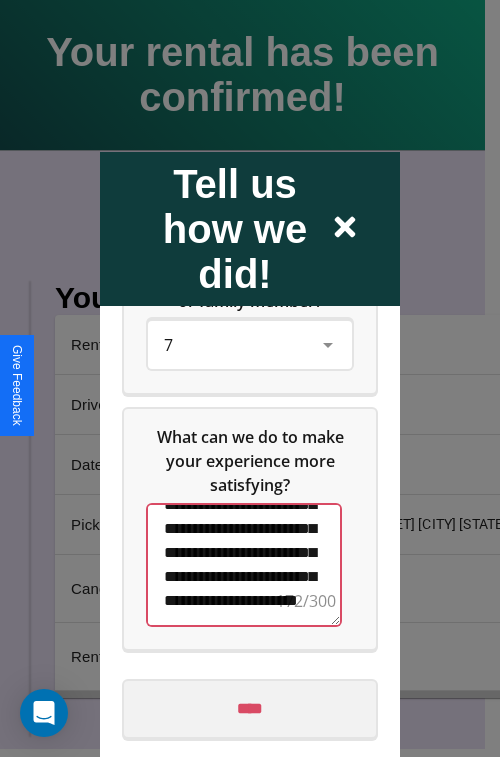 type on "**********" 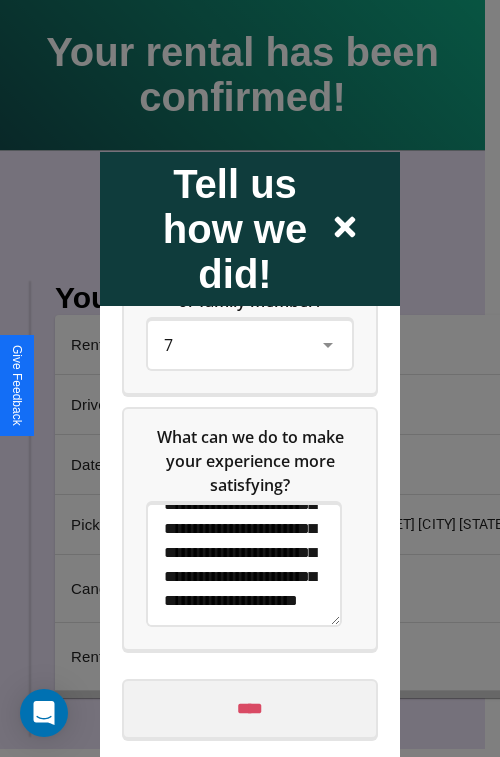 click on "****" at bounding box center [250, 708] 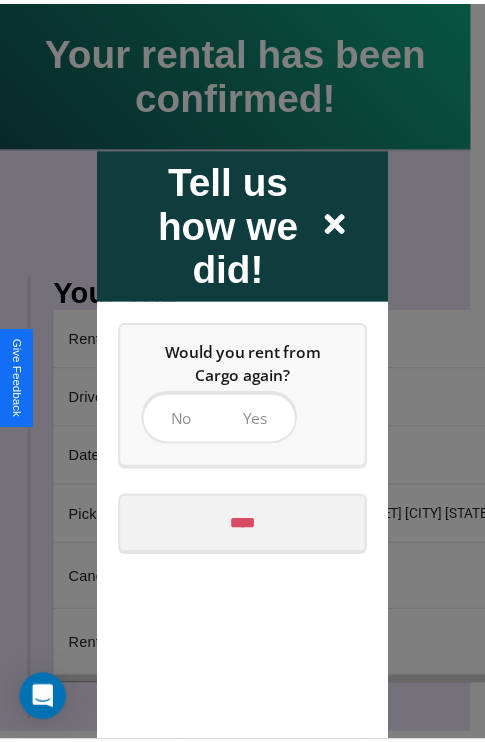 scroll, scrollTop: 0, scrollLeft: 0, axis: both 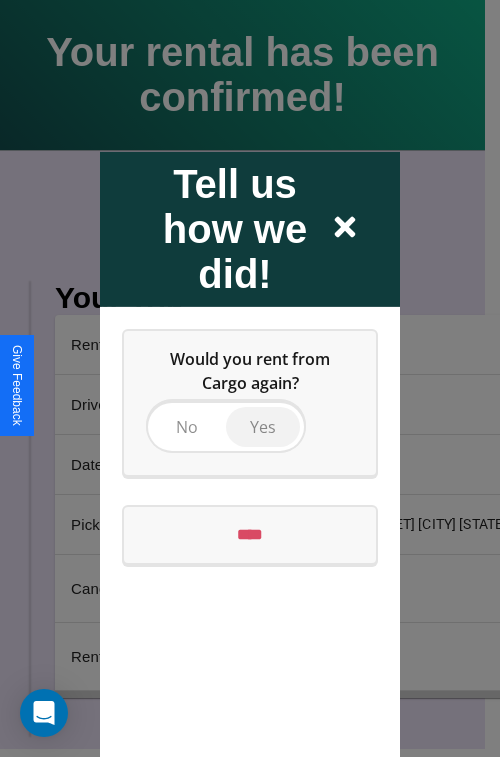 click on "Yes" at bounding box center [263, 426] 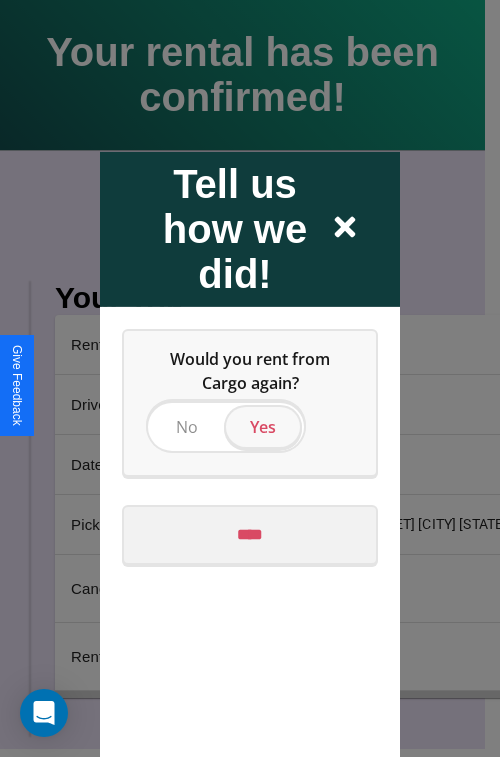 click on "****" at bounding box center [250, 534] 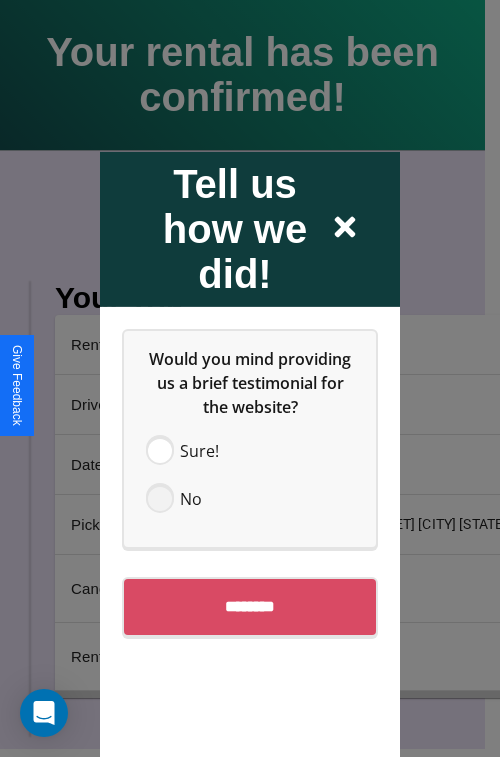 click at bounding box center (160, 498) 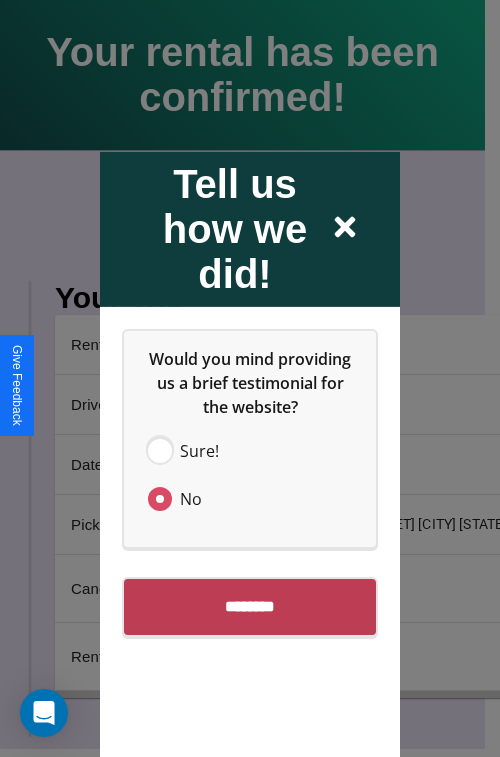 click on "********" at bounding box center [250, 606] 